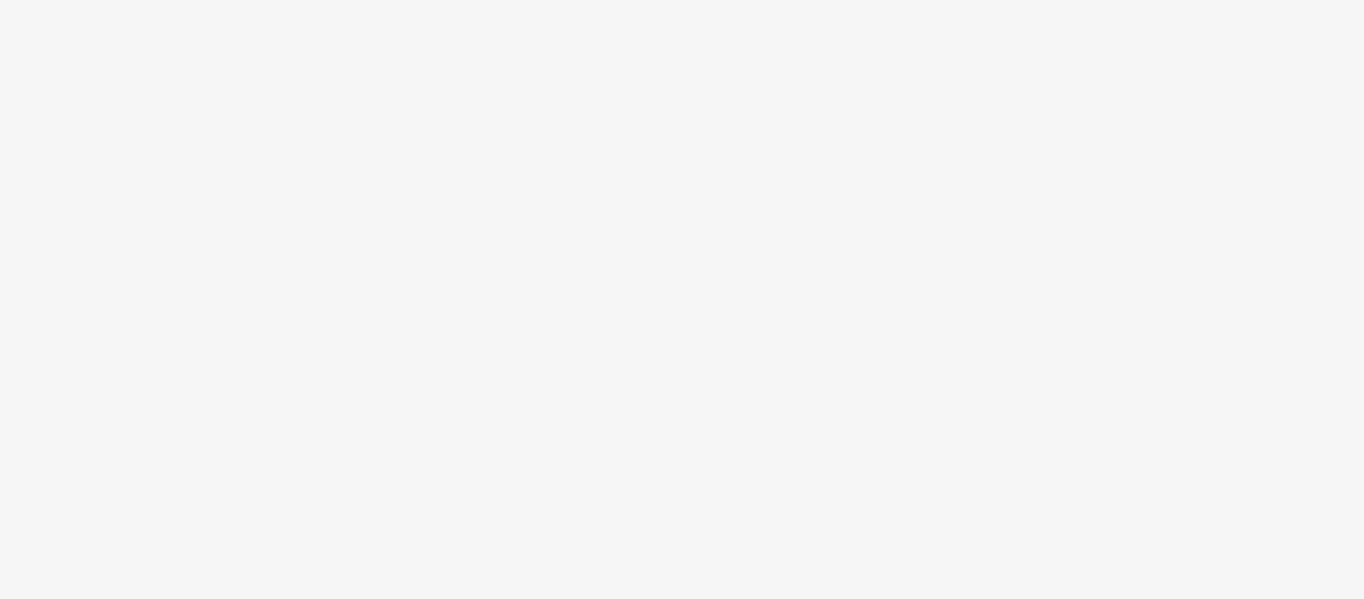 scroll, scrollTop: 0, scrollLeft: 0, axis: both 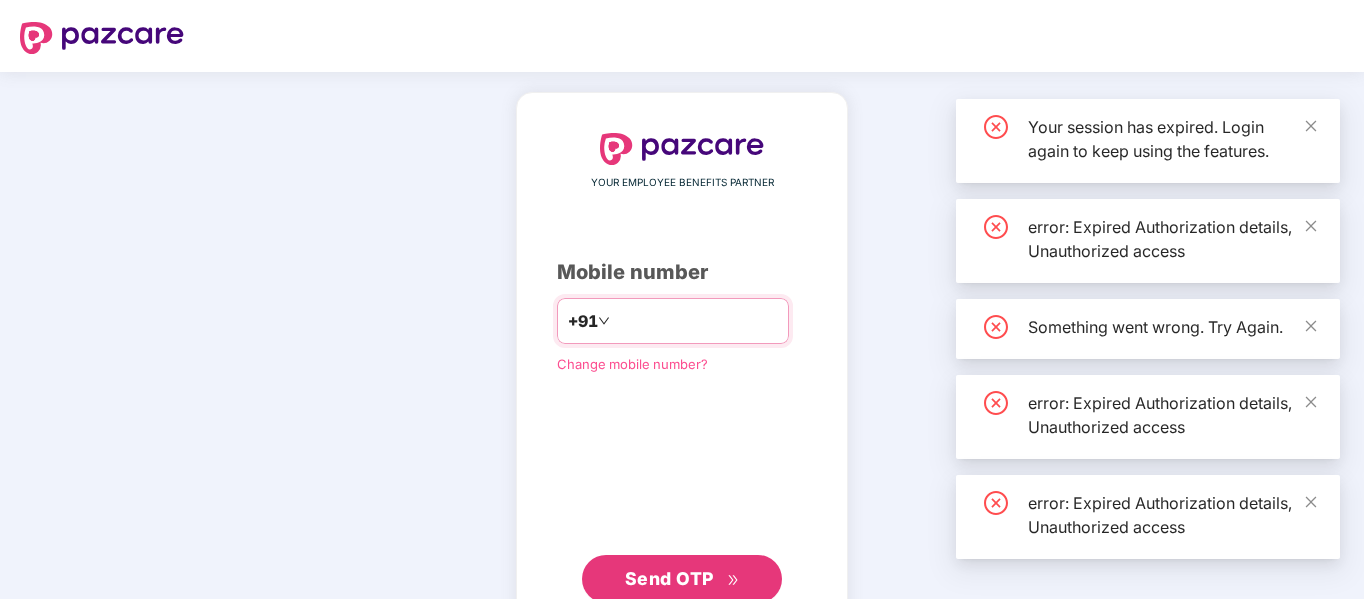 click at bounding box center [696, 321] 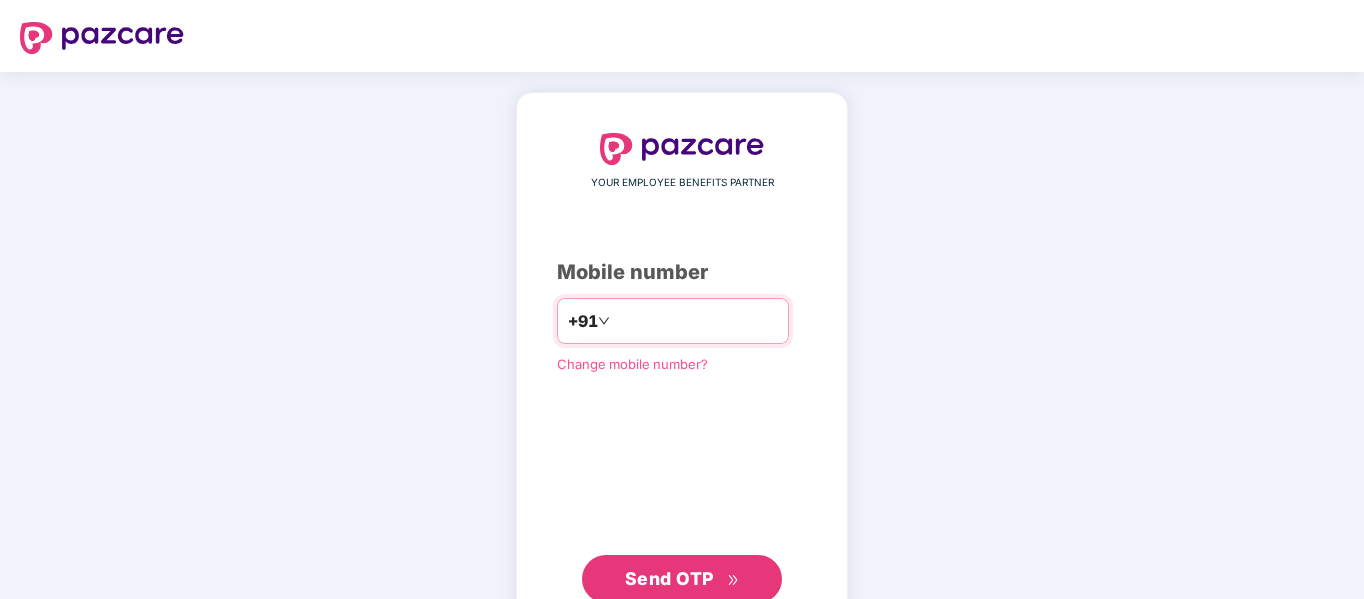 scroll, scrollTop: 0, scrollLeft: 0, axis: both 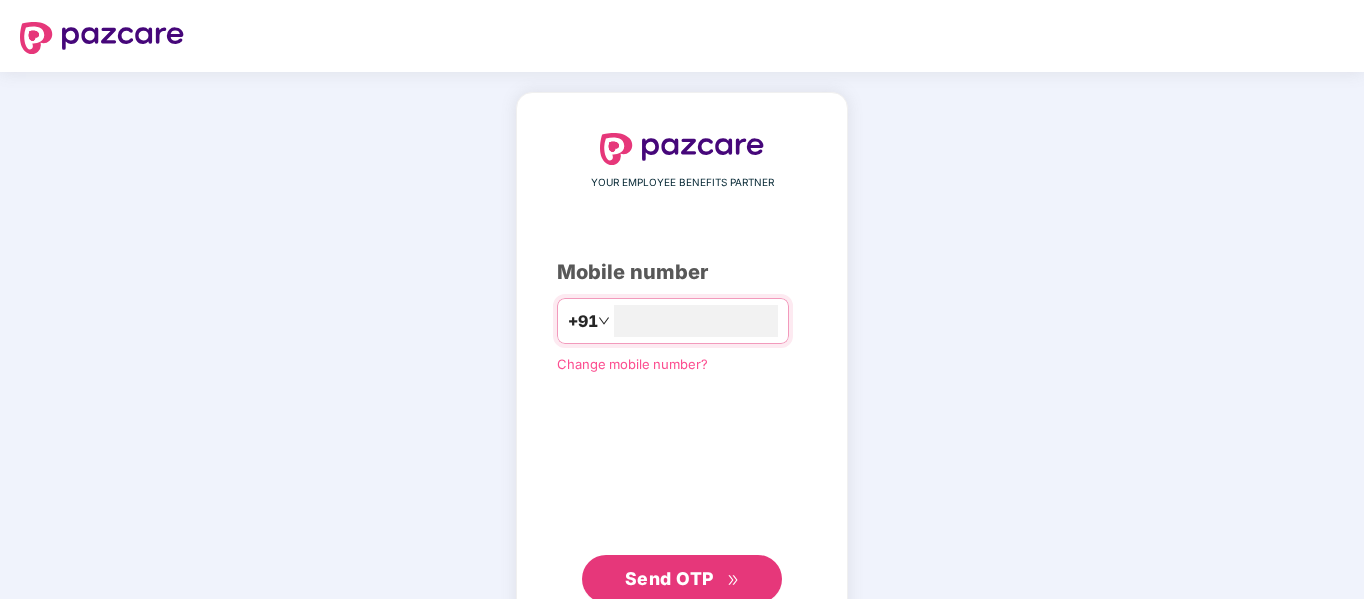 type on "**********" 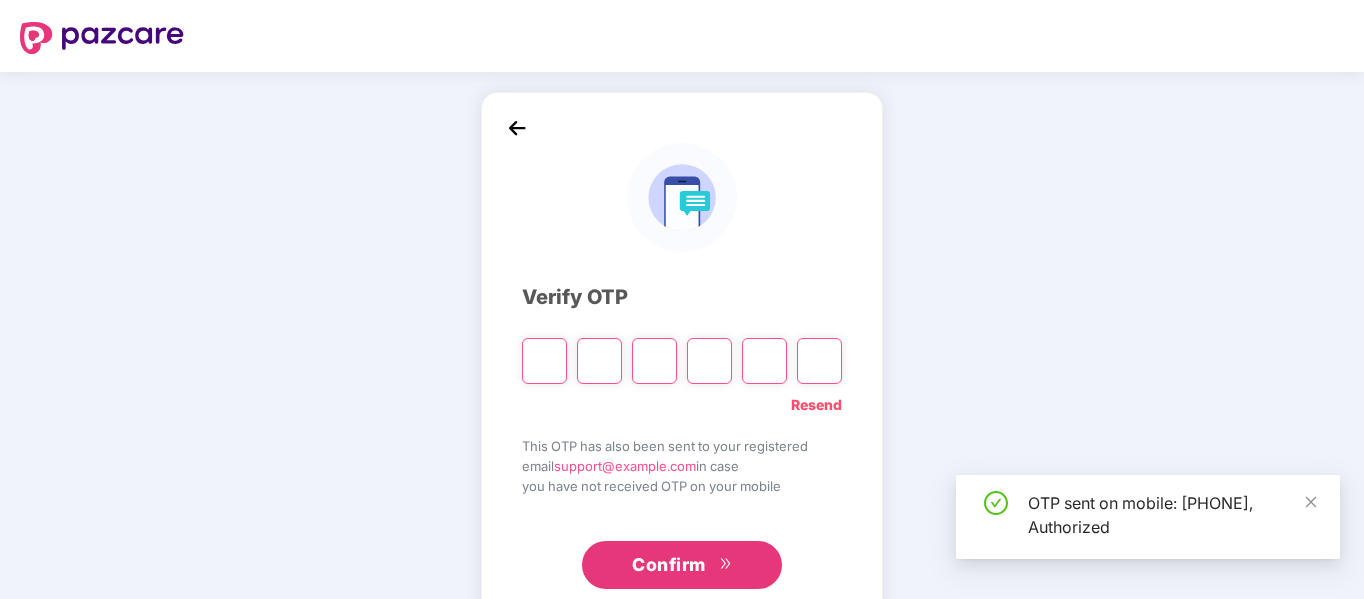 click at bounding box center (544, 361) 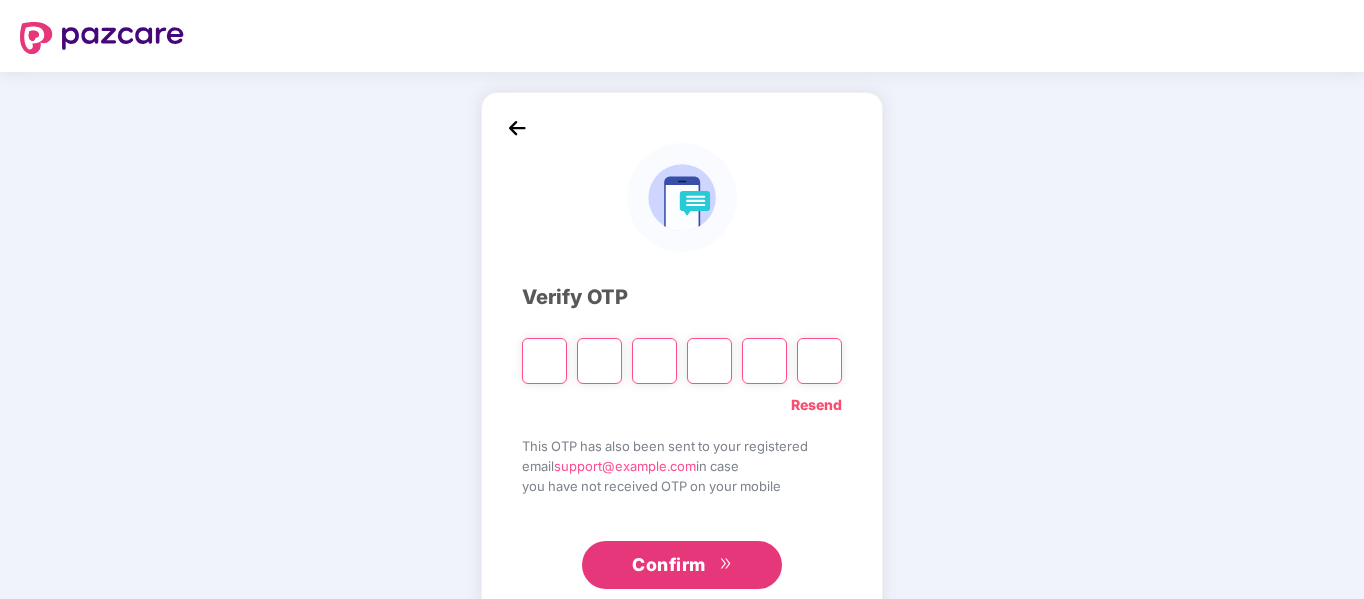 type on "*" 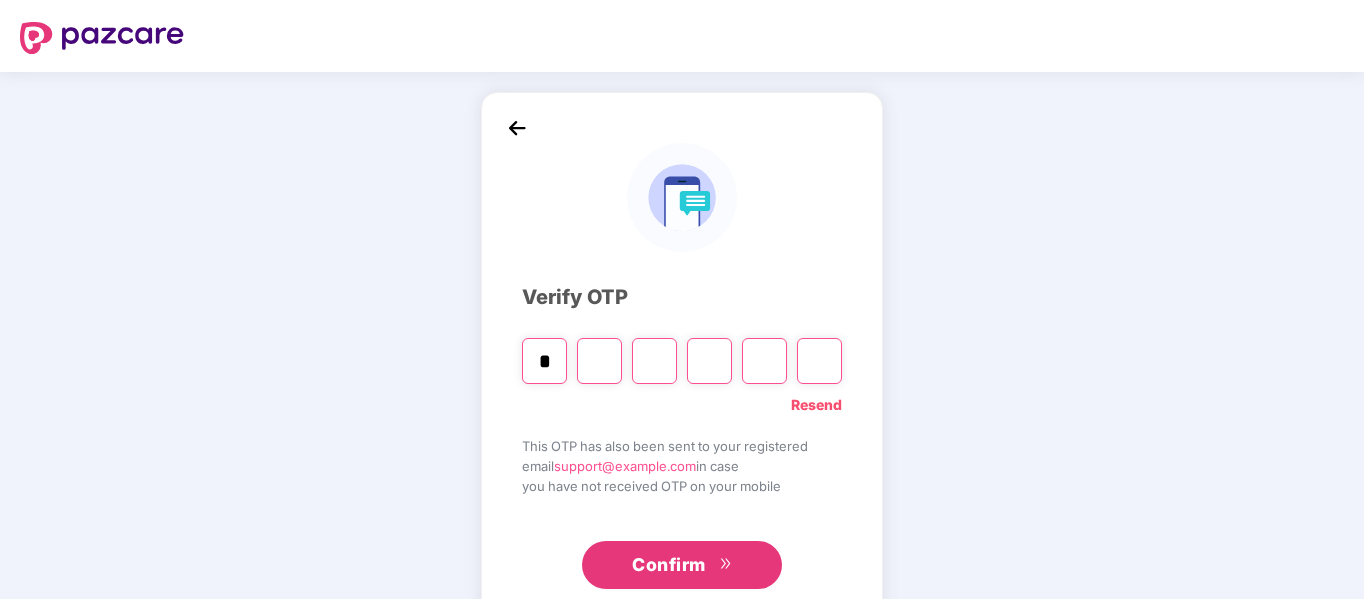 type on "*" 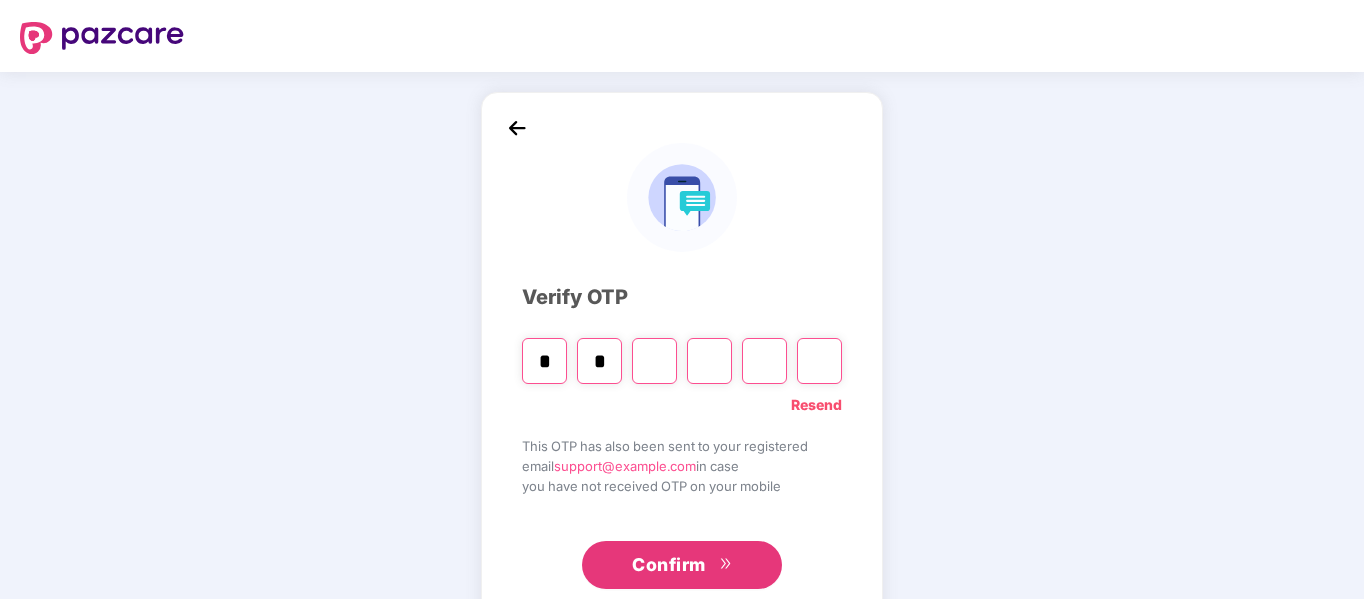 type on "*" 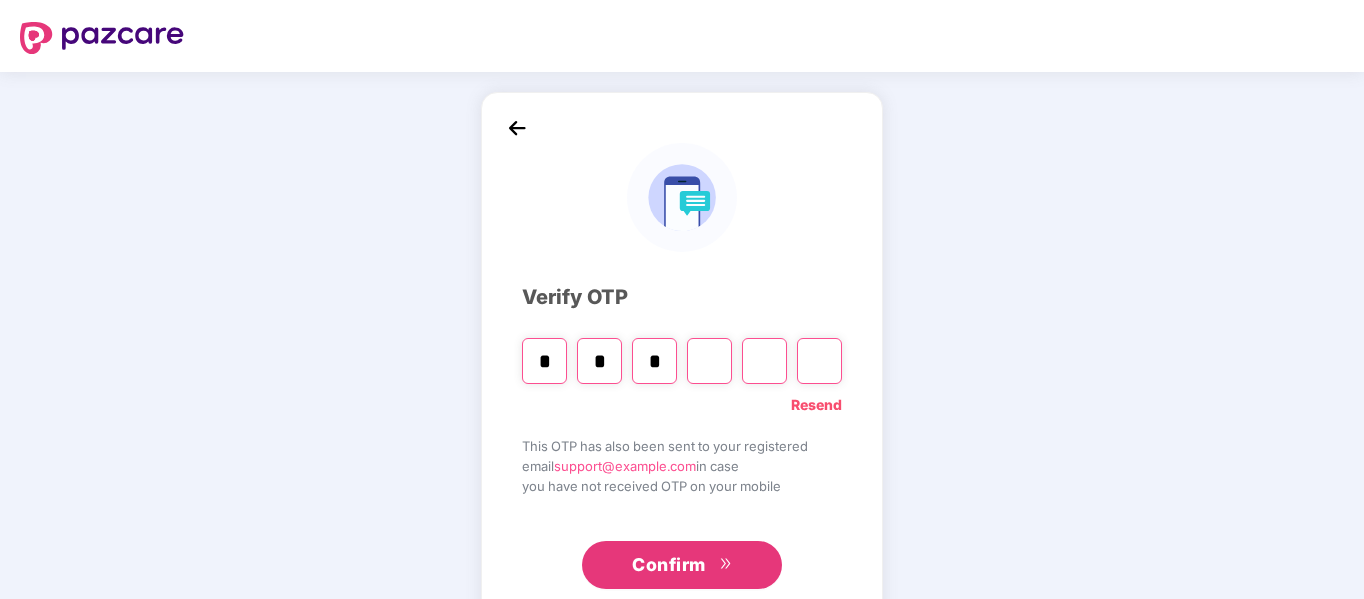 type on "*" 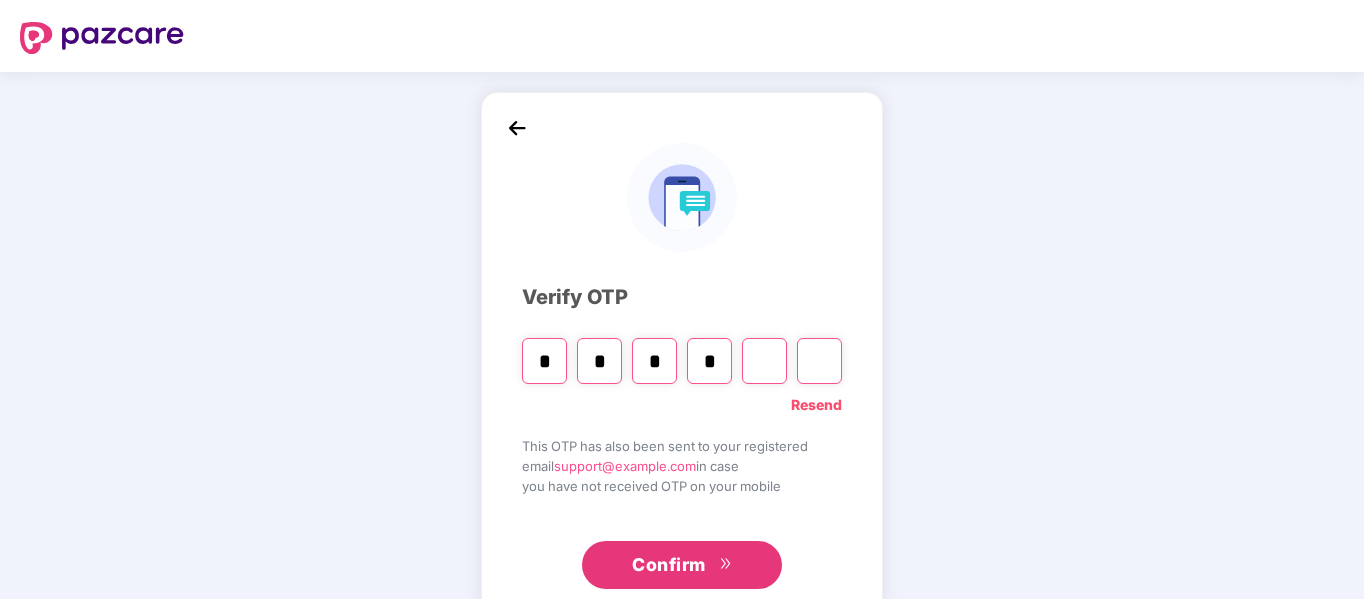 type on "*" 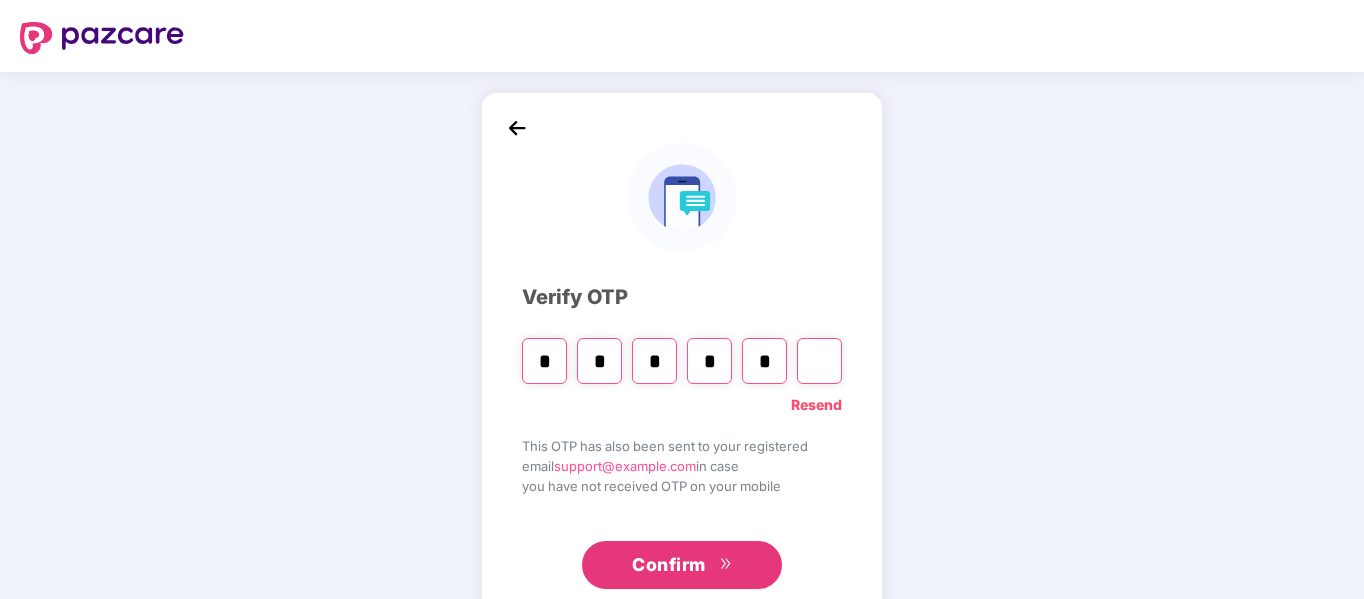 type on "*" 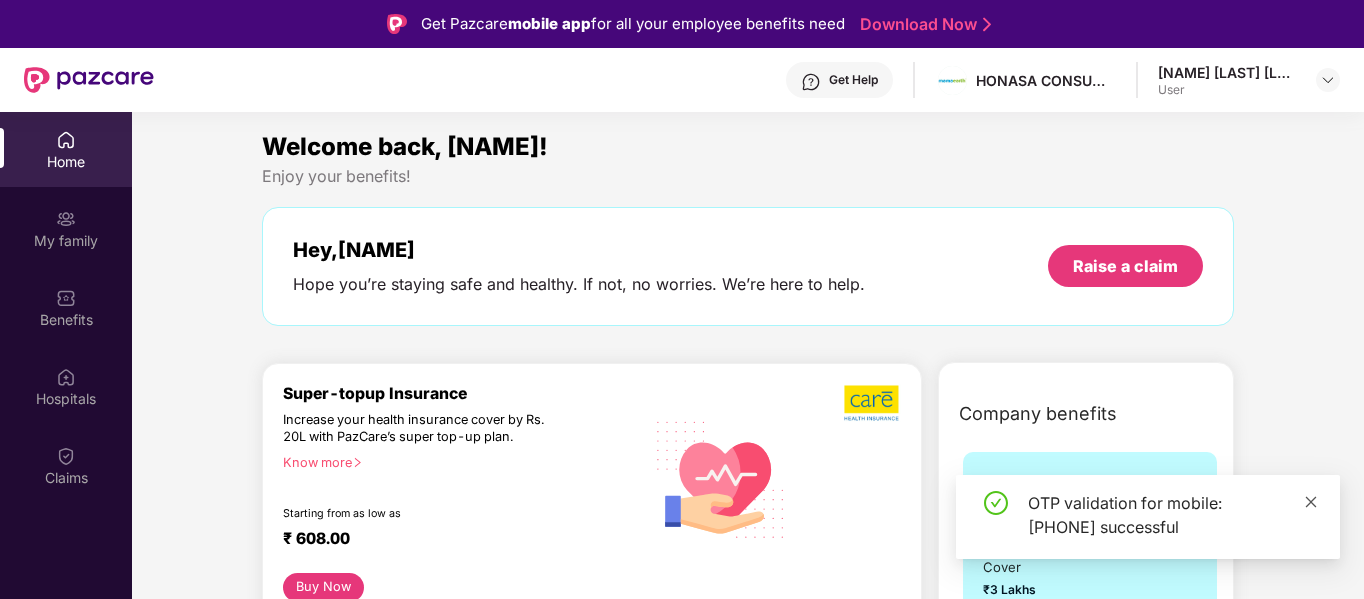 click 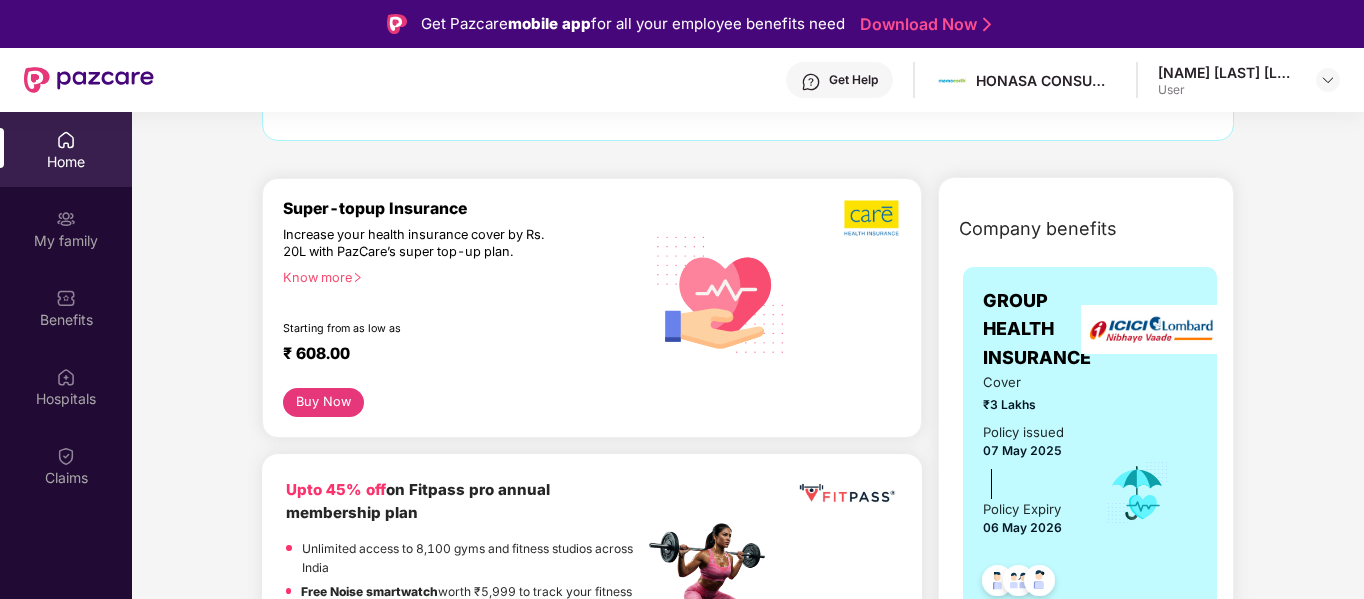 scroll, scrollTop: 0, scrollLeft: 0, axis: both 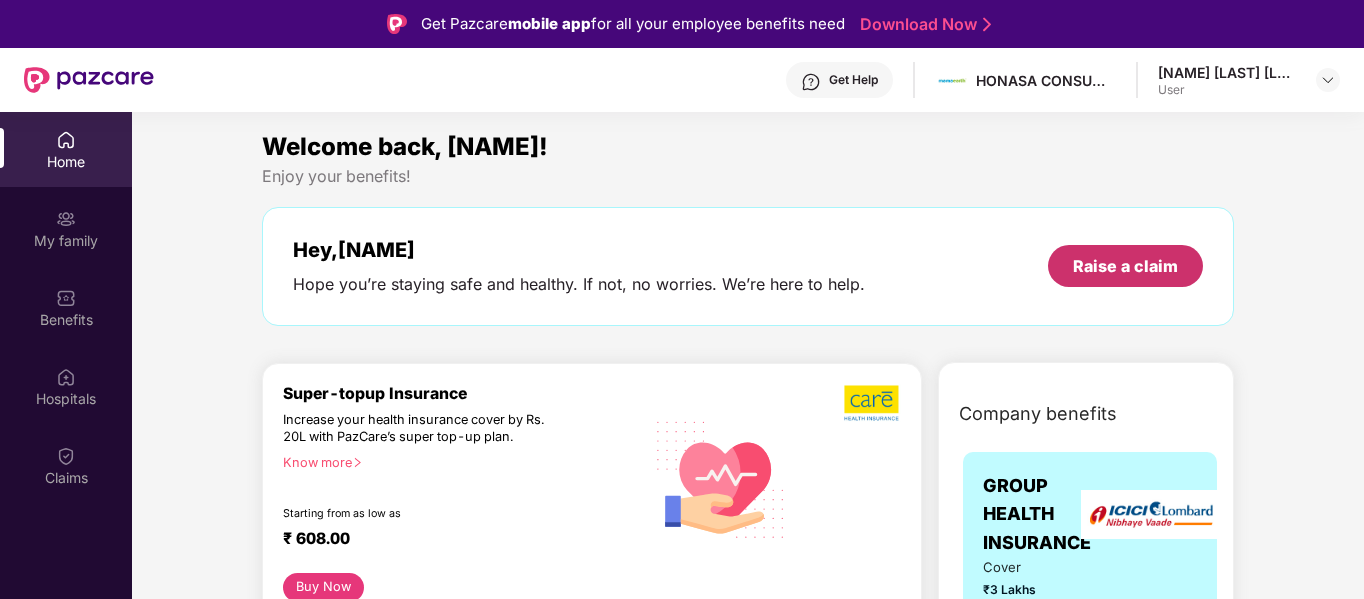click on "Raise a claim" at bounding box center (1125, 266) 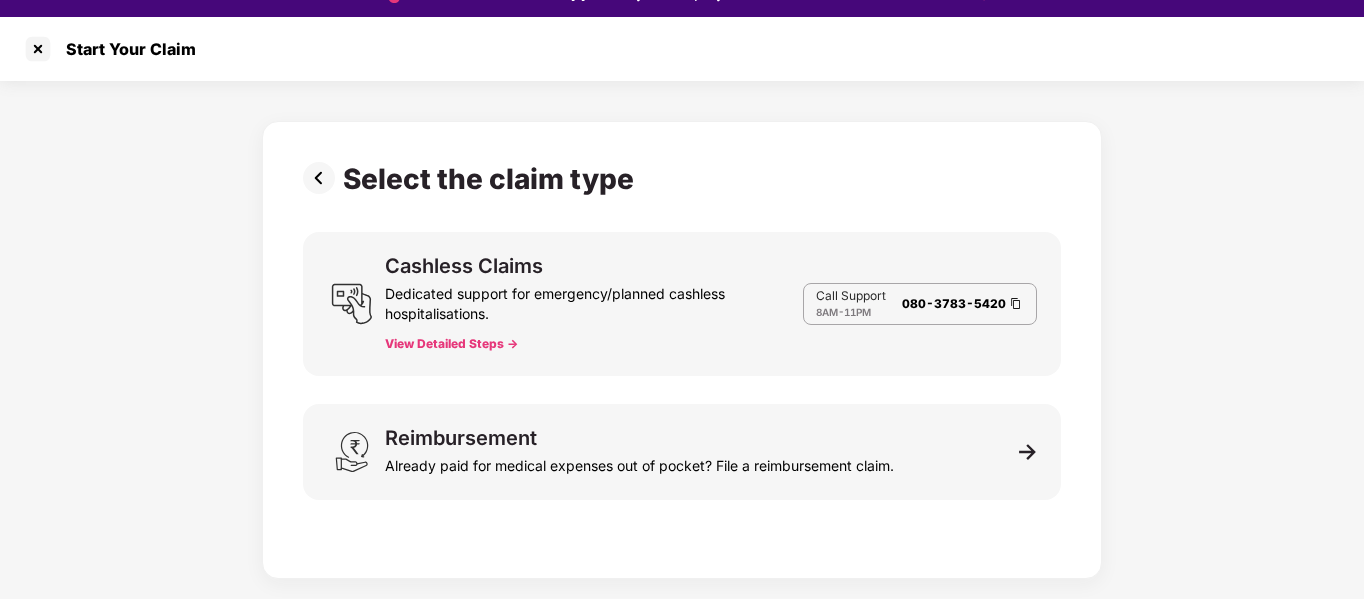 scroll, scrollTop: 48, scrollLeft: 0, axis: vertical 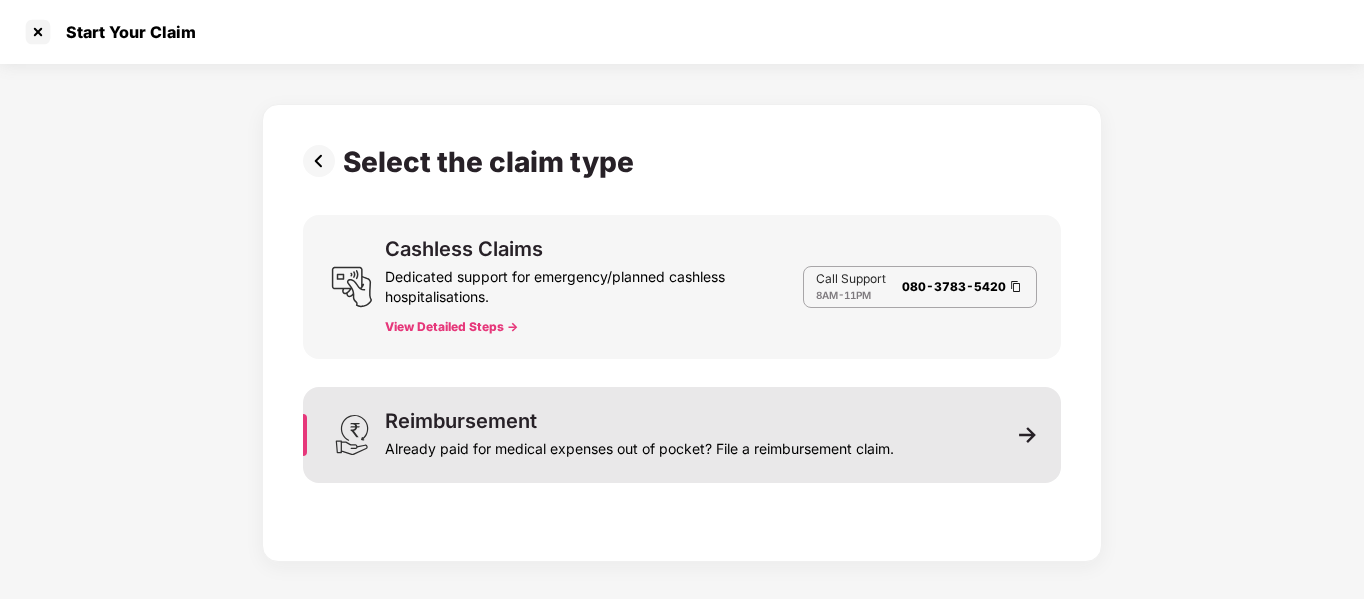 click at bounding box center (1028, 435) 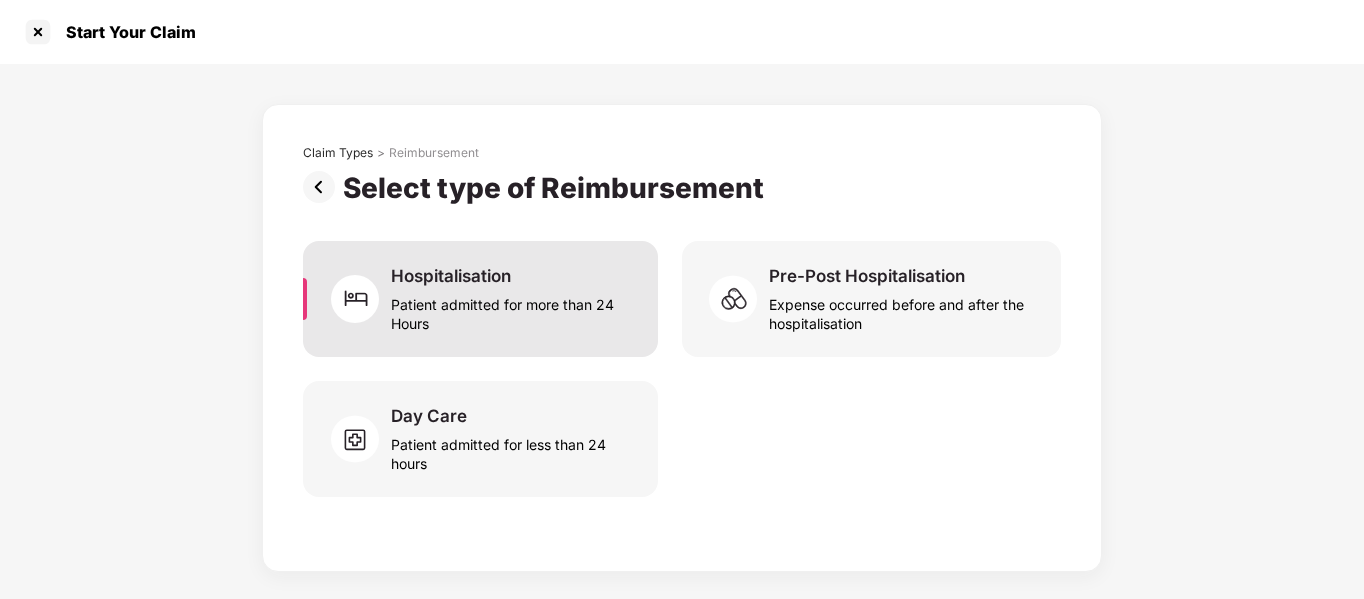 click on "Patient admitted for more than 24 Hours" at bounding box center [512, 310] 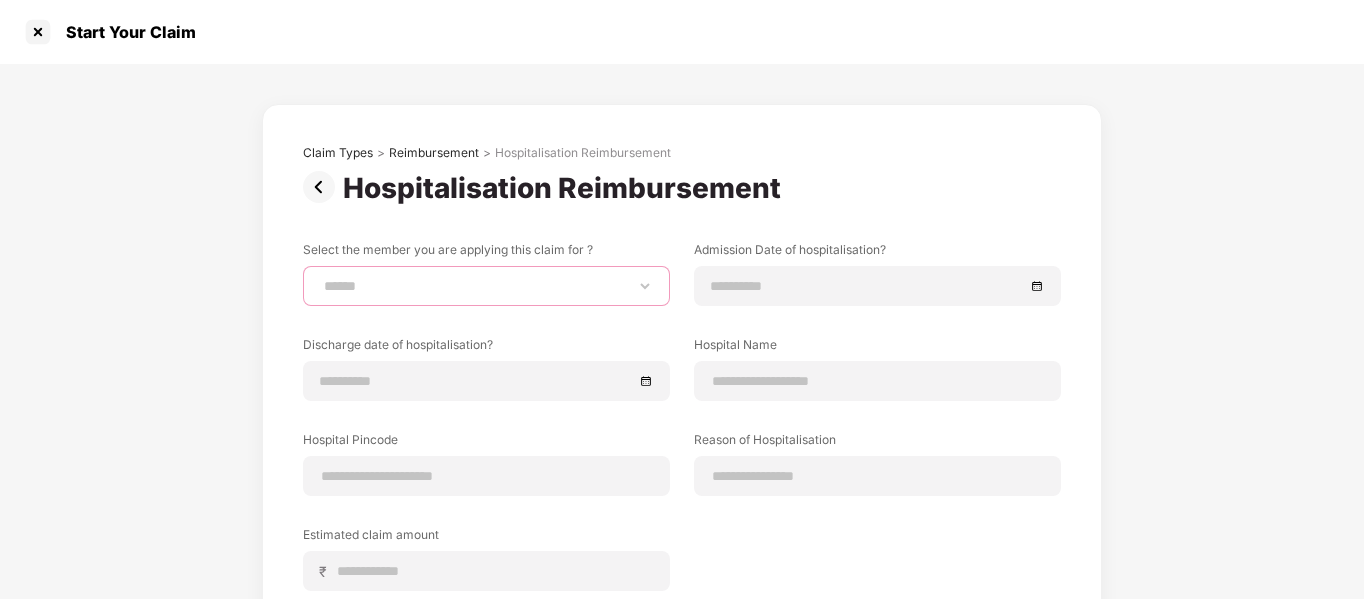 click on "[MASKED] [MASKED] [MASKED] [MASKED]" at bounding box center (486, 286) 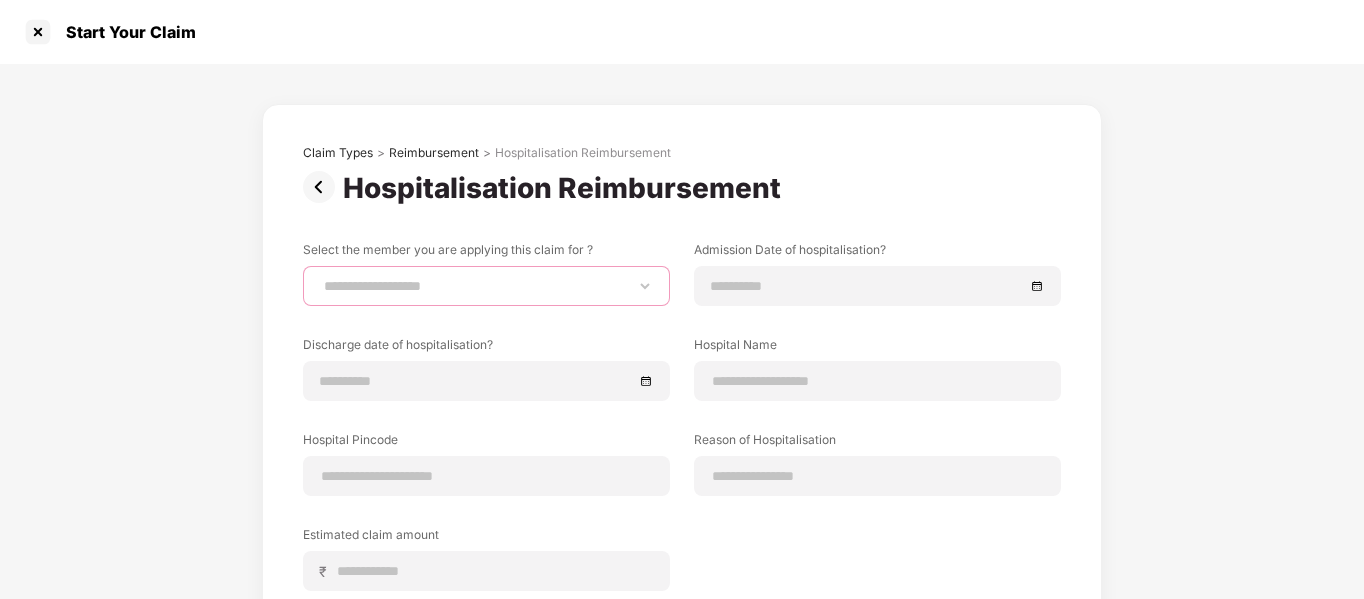 click on "[MASKED] [MASKED] [MASKED] [MASKED]" at bounding box center (486, 286) 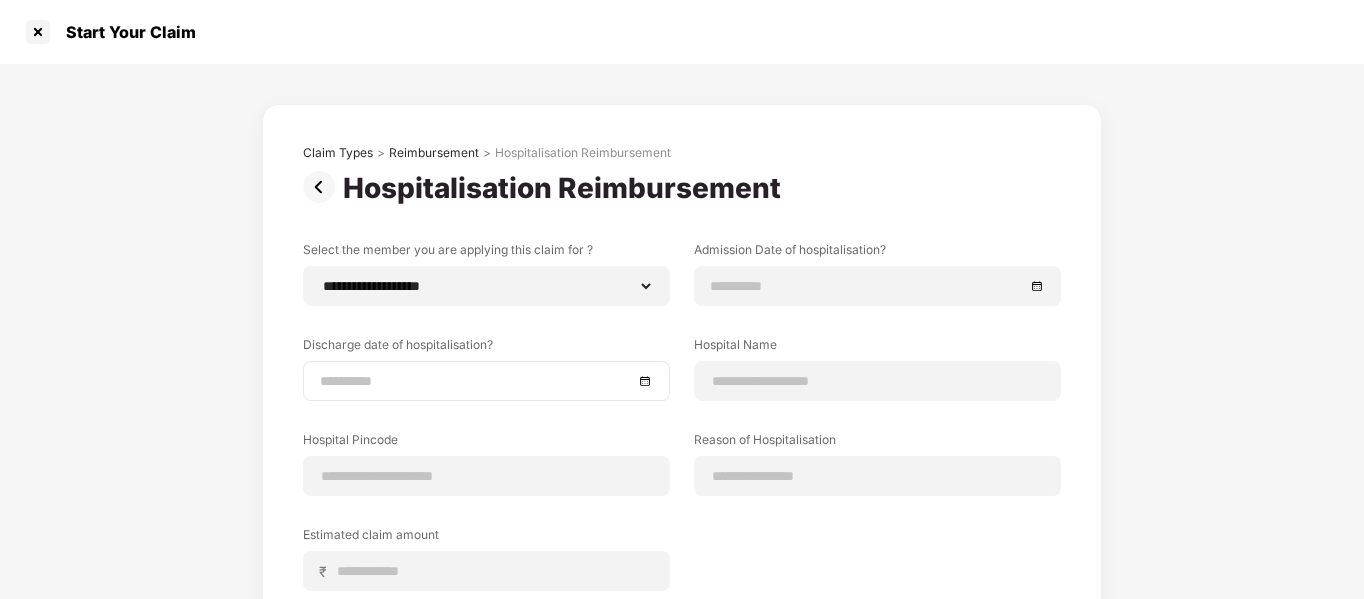 click at bounding box center [476, 381] 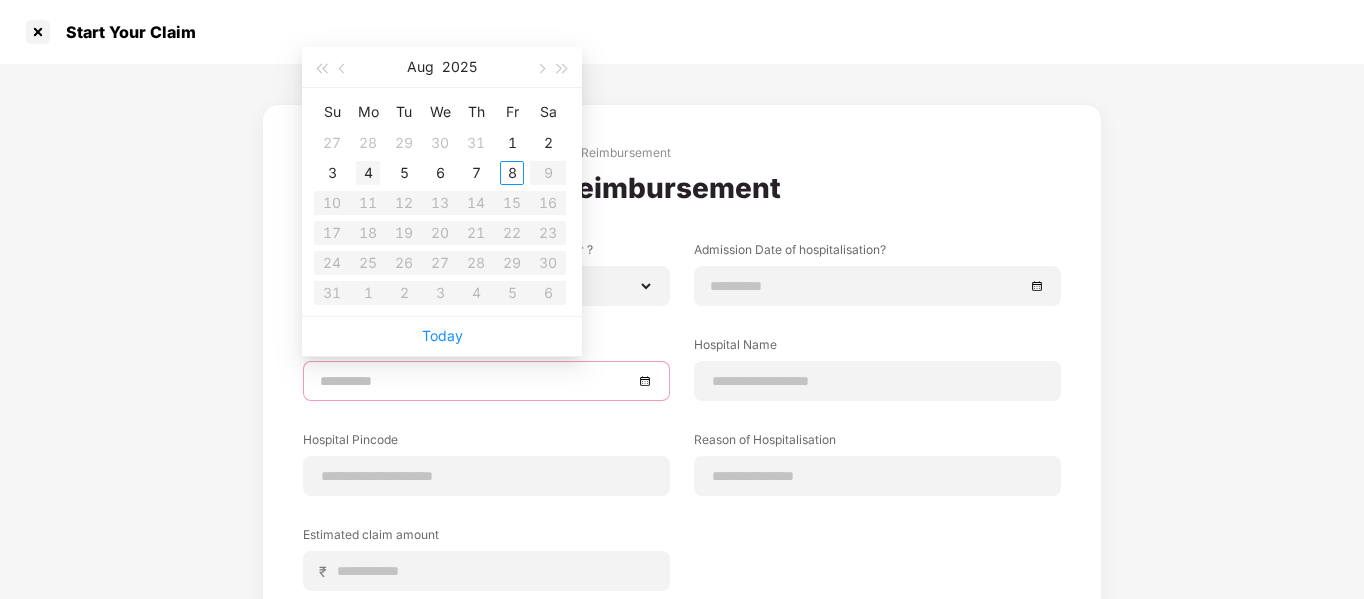 type on "**********" 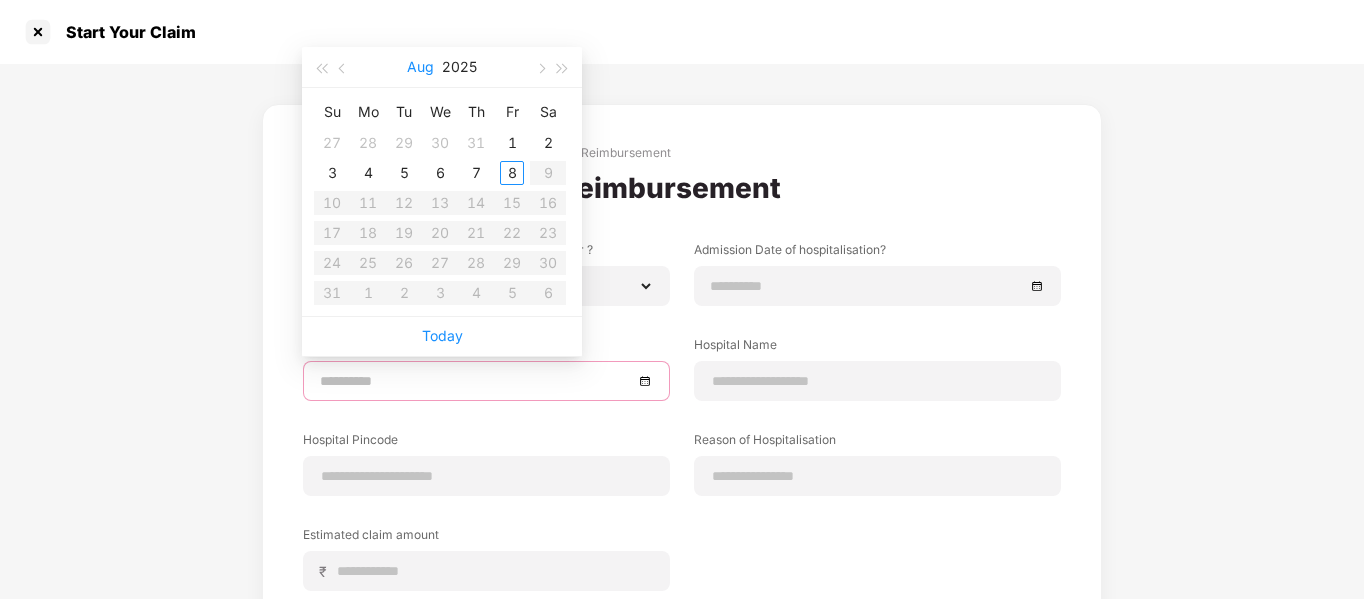 type 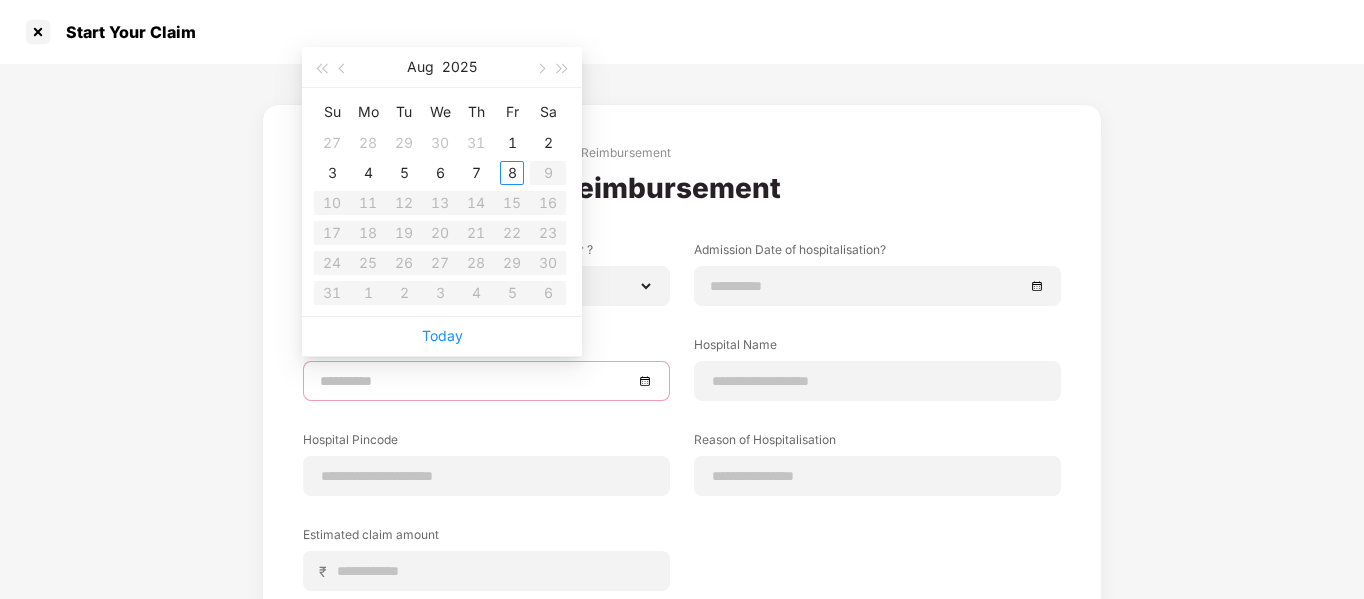 click on "Hospitalisation Reimbursement" at bounding box center (566, 188) 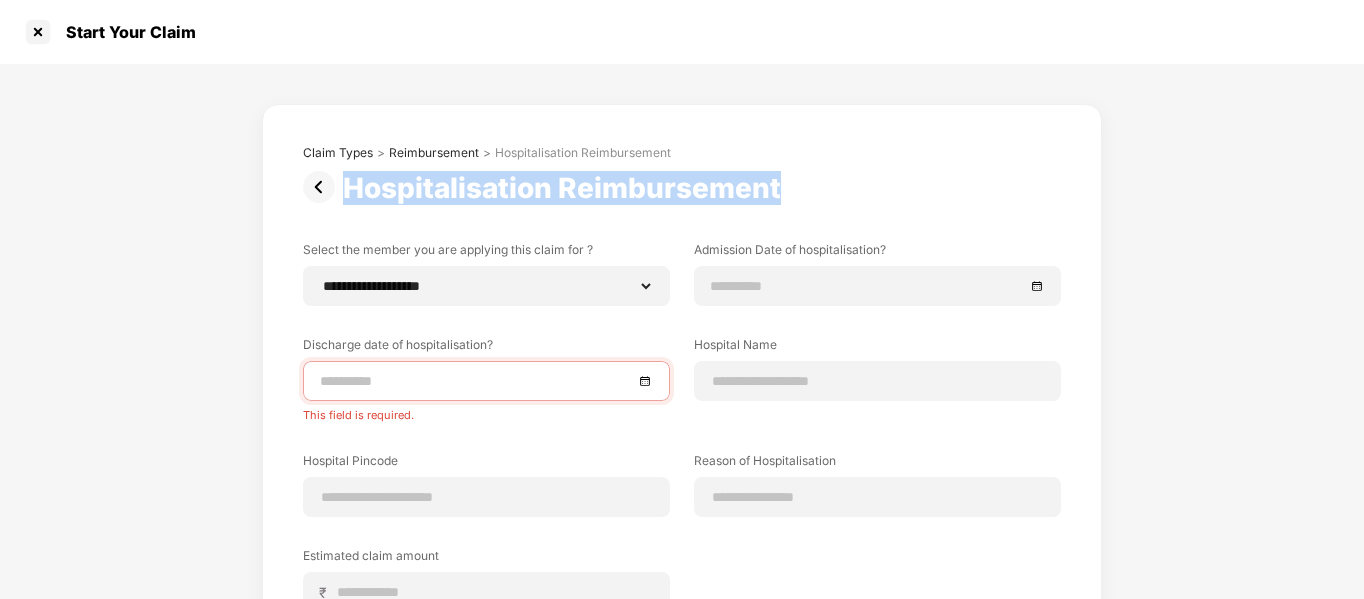 drag, startPoint x: 781, startPoint y: 190, endPoint x: 347, endPoint y: 197, distance: 434.05646 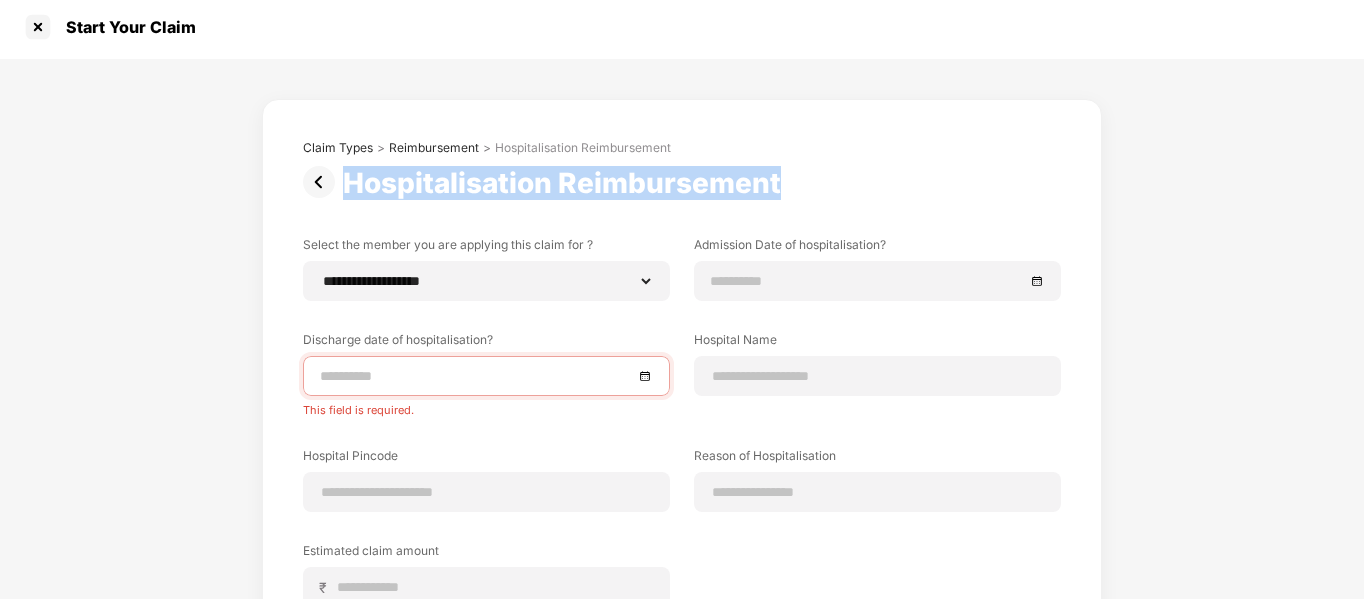 scroll, scrollTop: 0, scrollLeft: 0, axis: both 